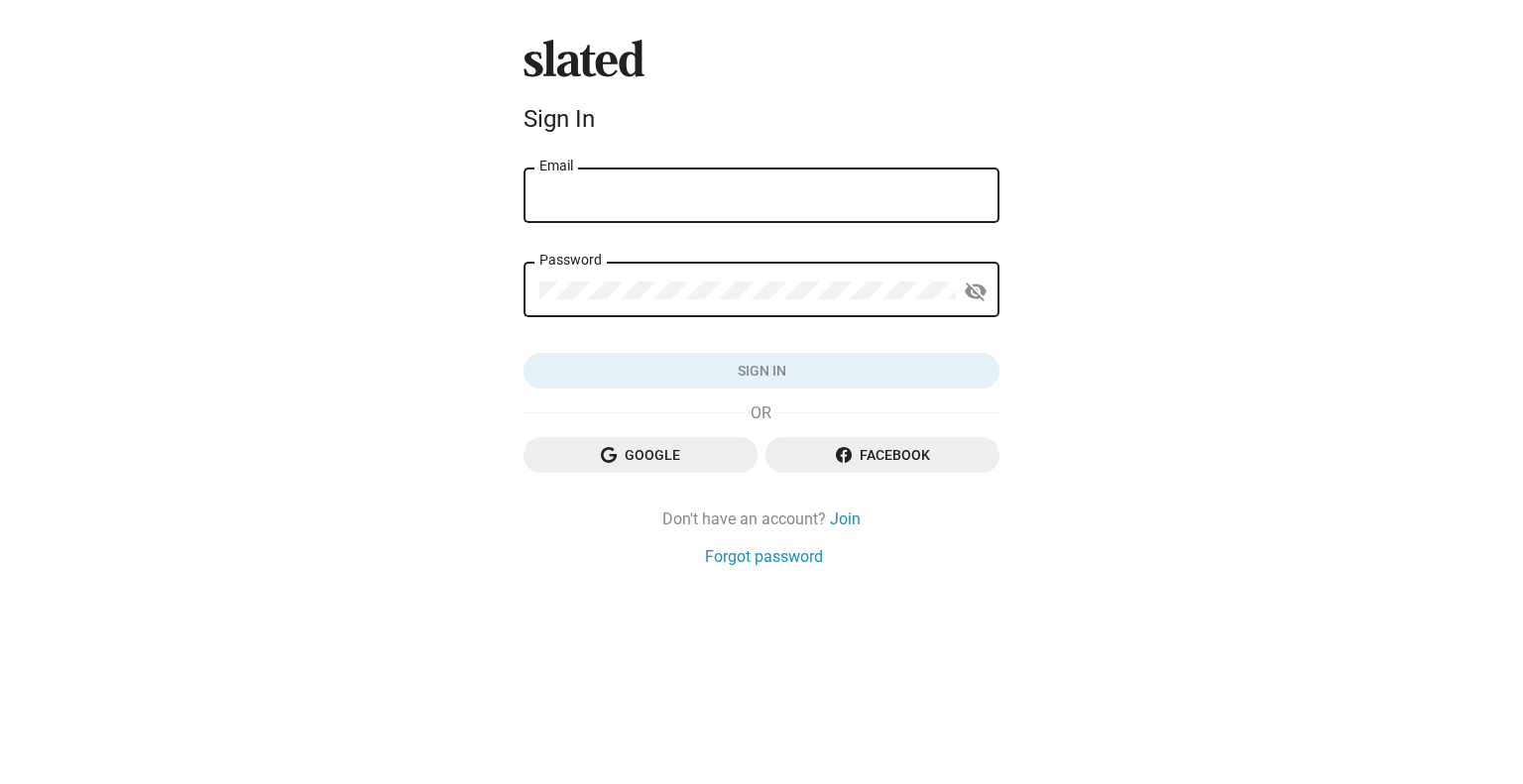 scroll, scrollTop: 0, scrollLeft: 0, axis: both 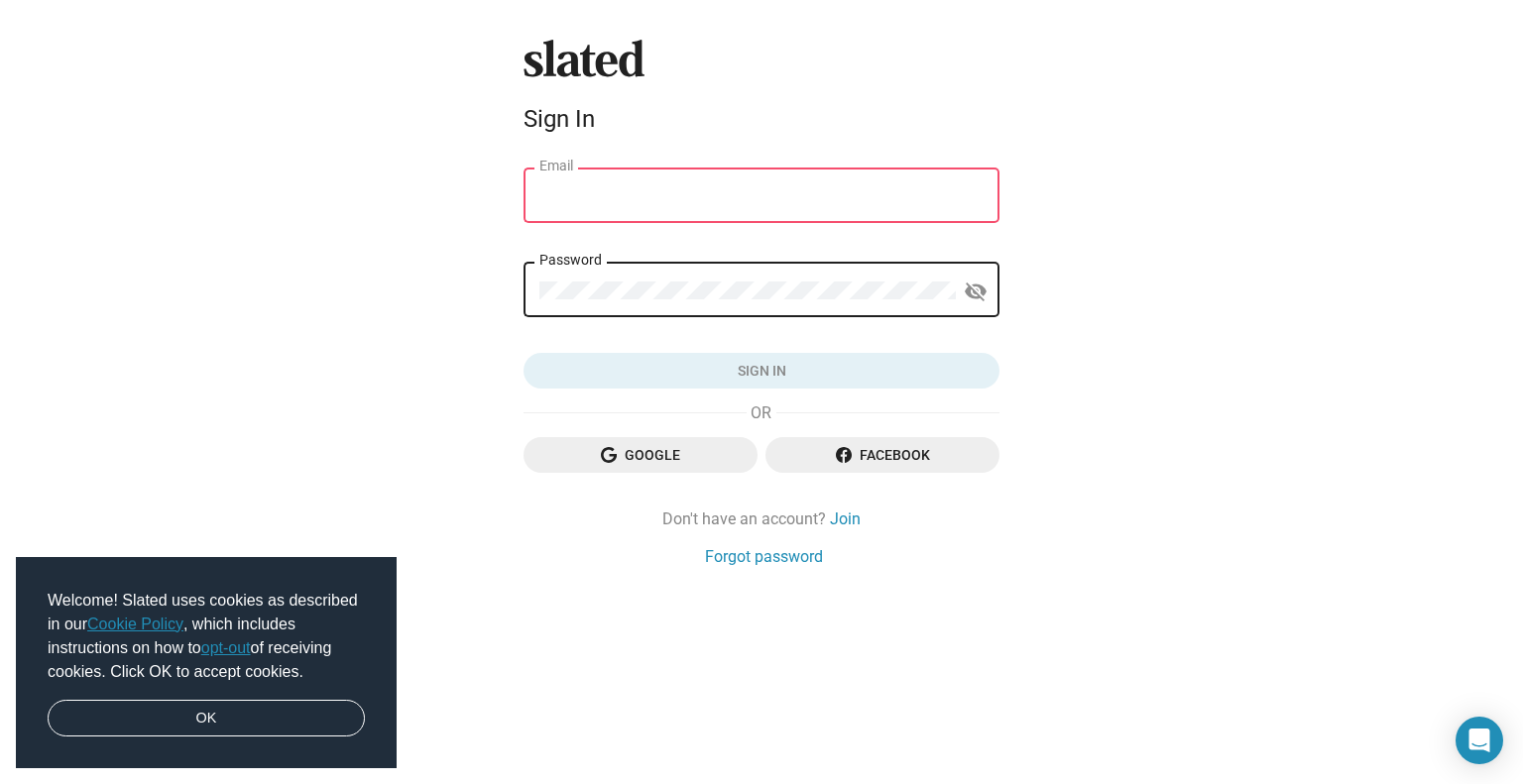 type on "[EMAIL_ADDRESS][DOMAIN_NAME]" 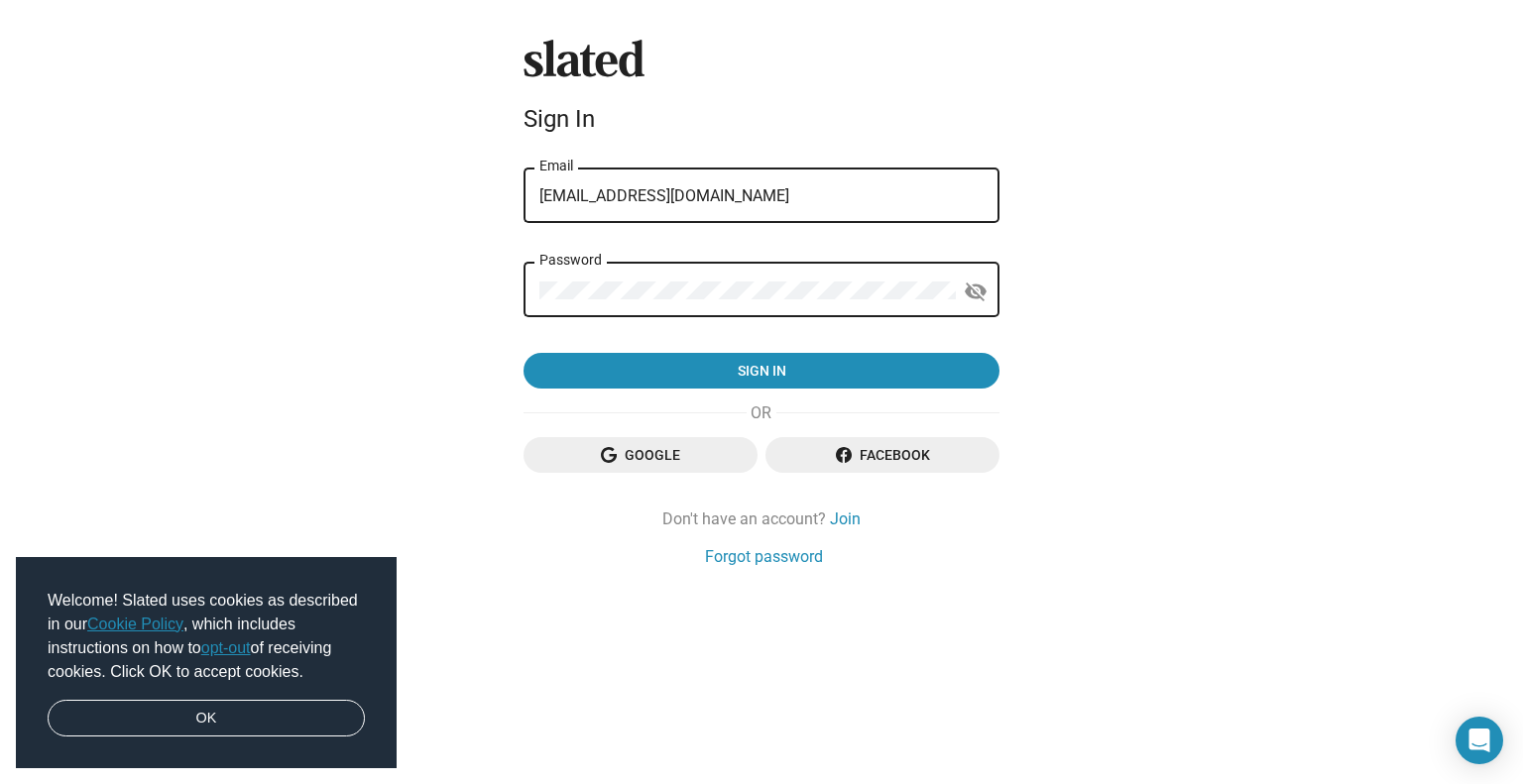 click on "Sign in" 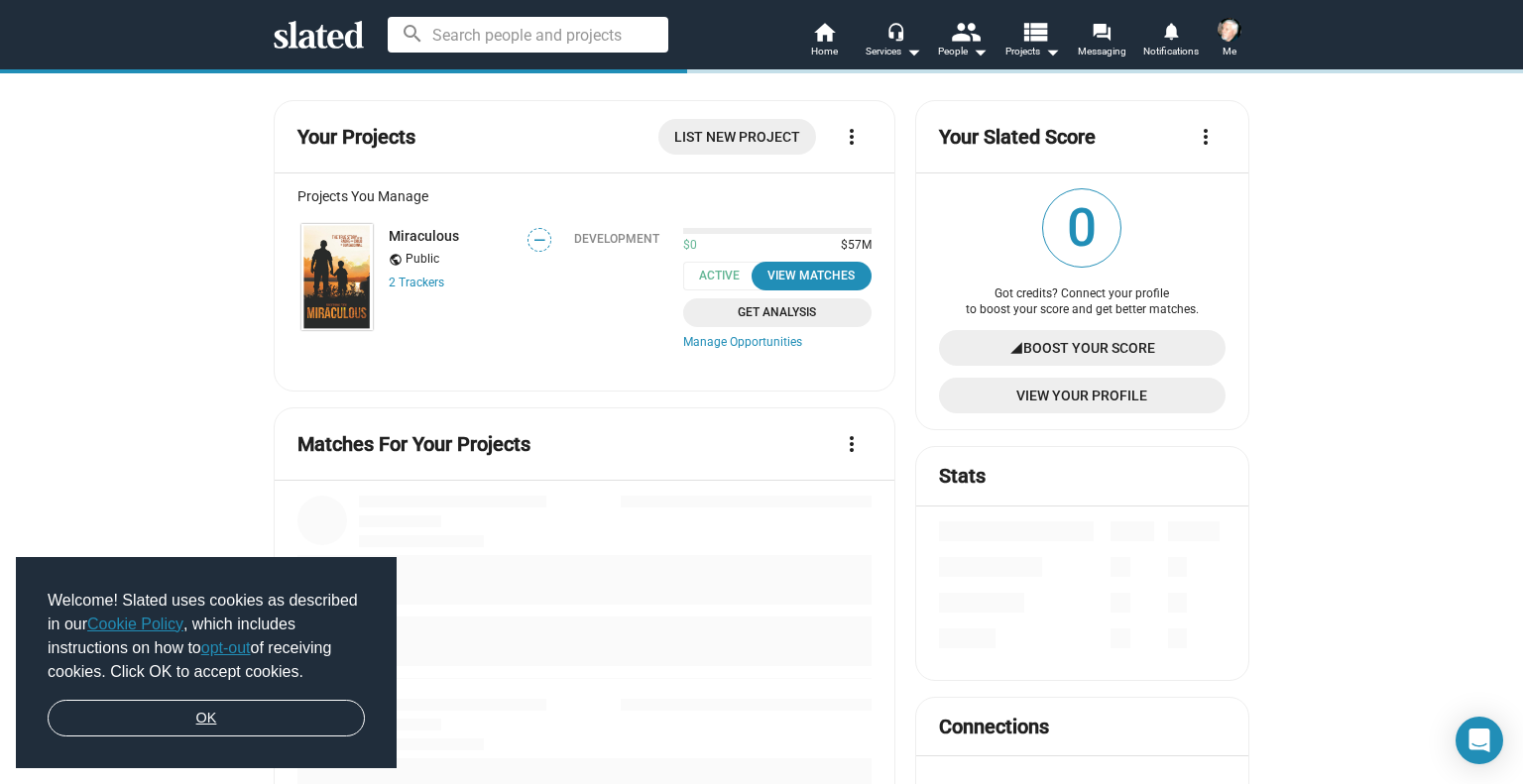 click on "OK" at bounding box center [206, 719] 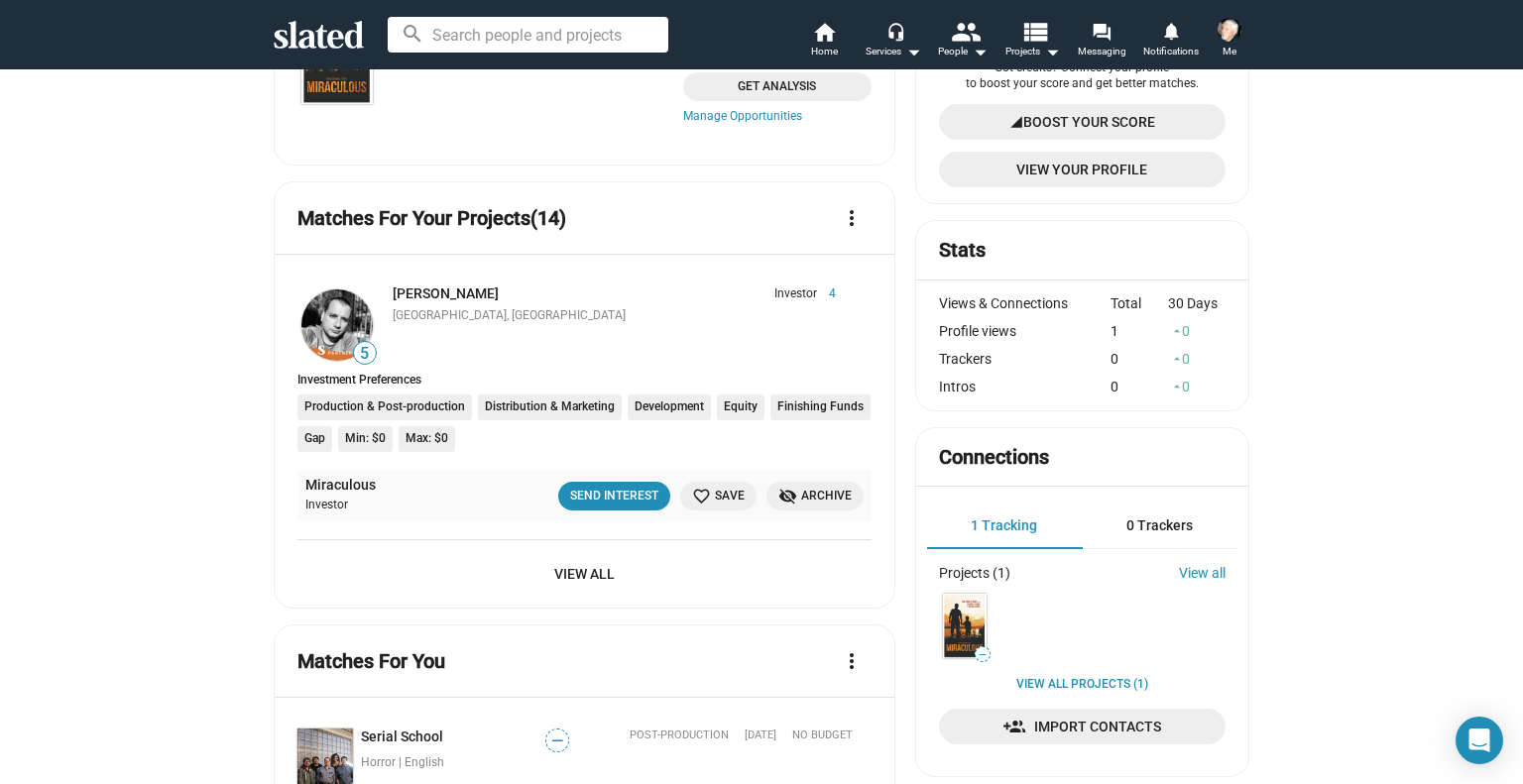 scroll, scrollTop: 0, scrollLeft: 0, axis: both 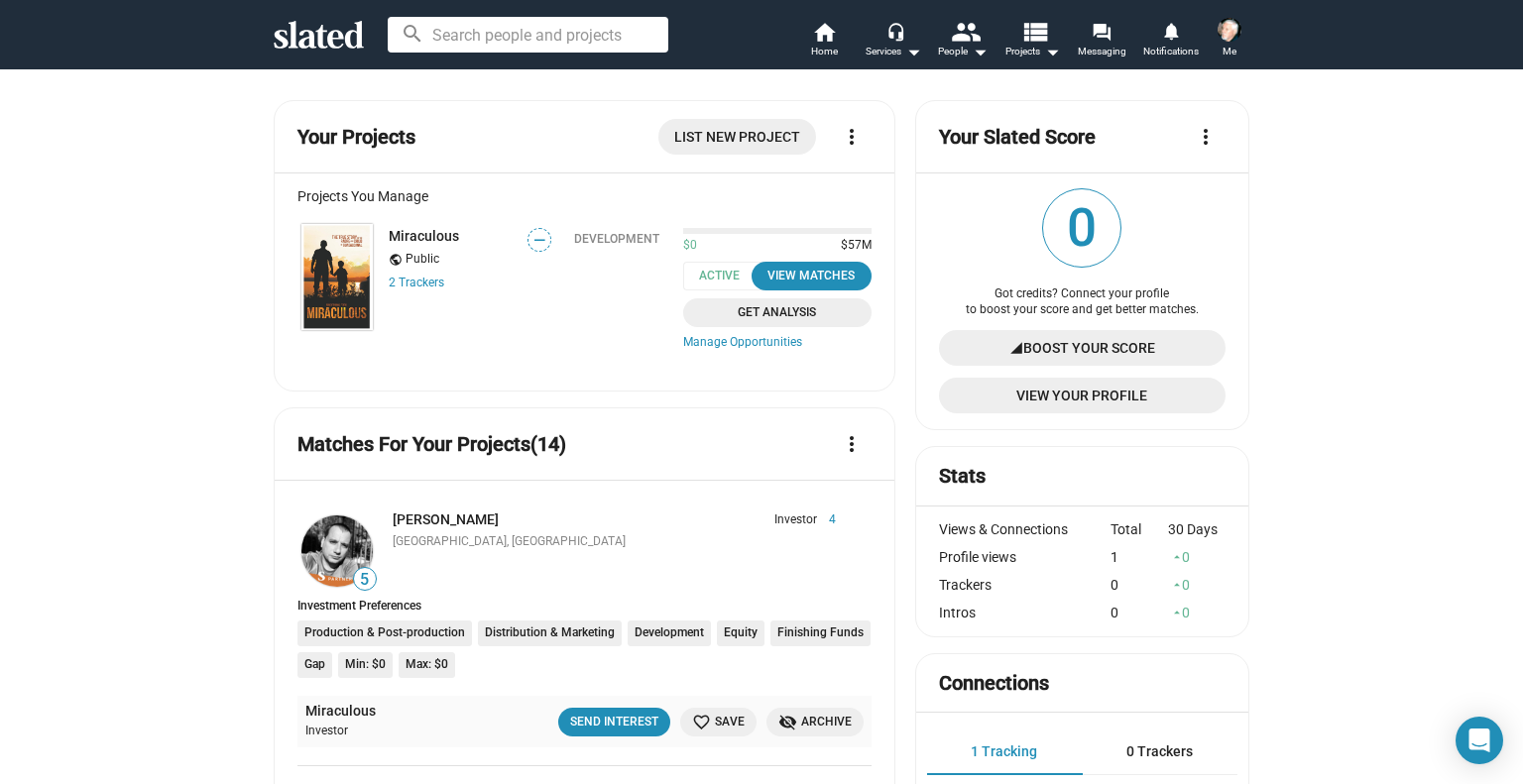 click at bounding box center (1230, 30) 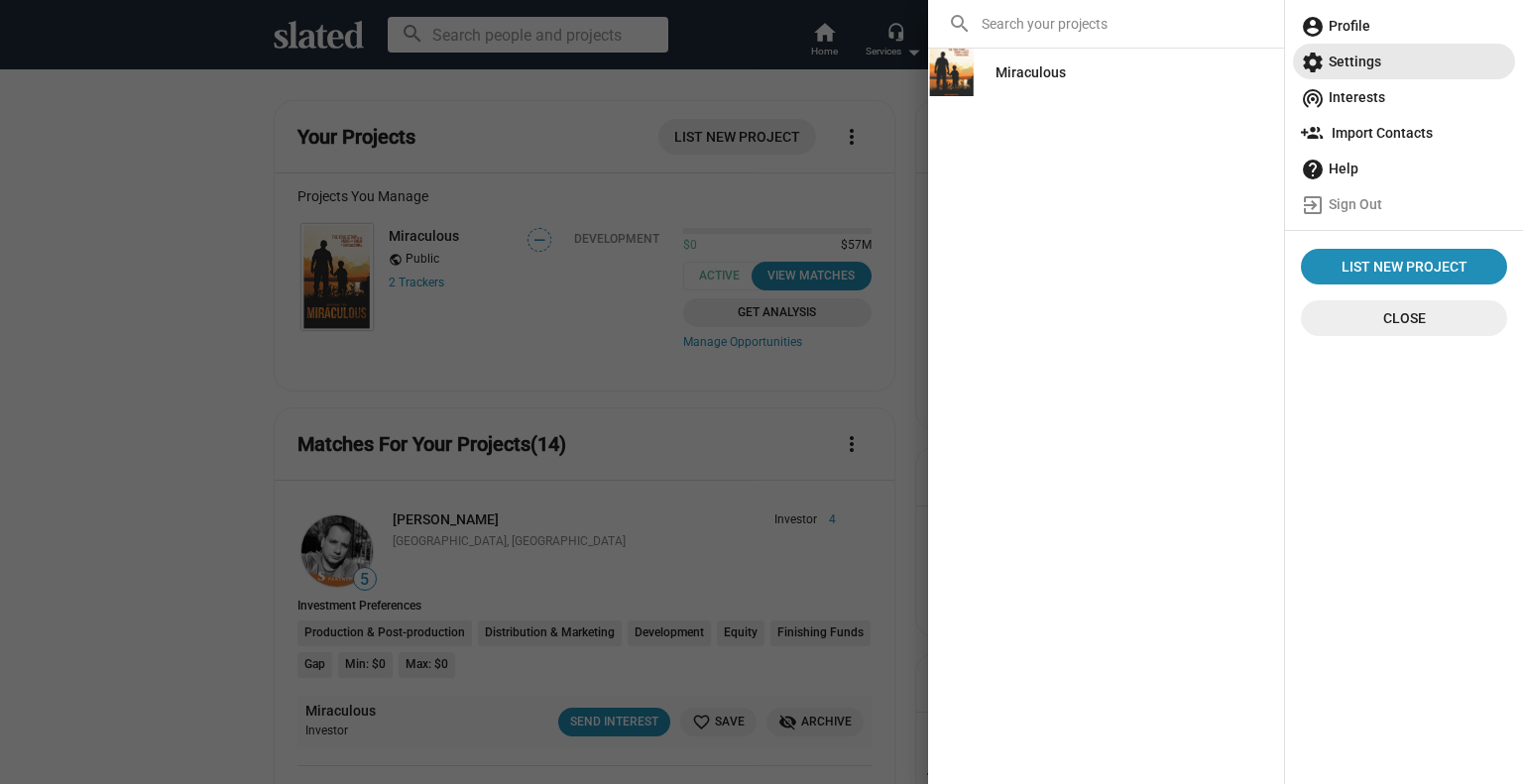 click on "settings  Settings" 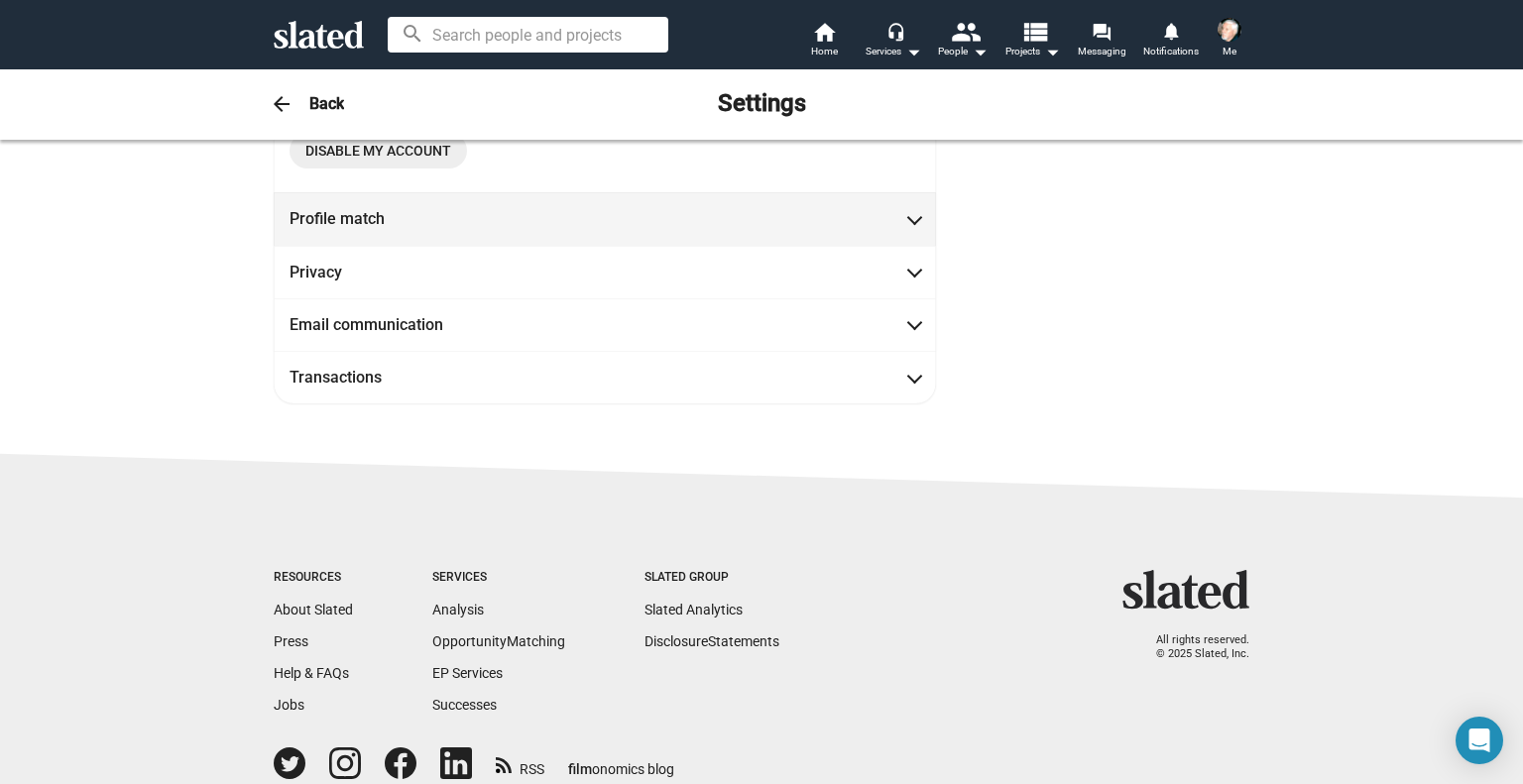 scroll, scrollTop: 455, scrollLeft: 0, axis: vertical 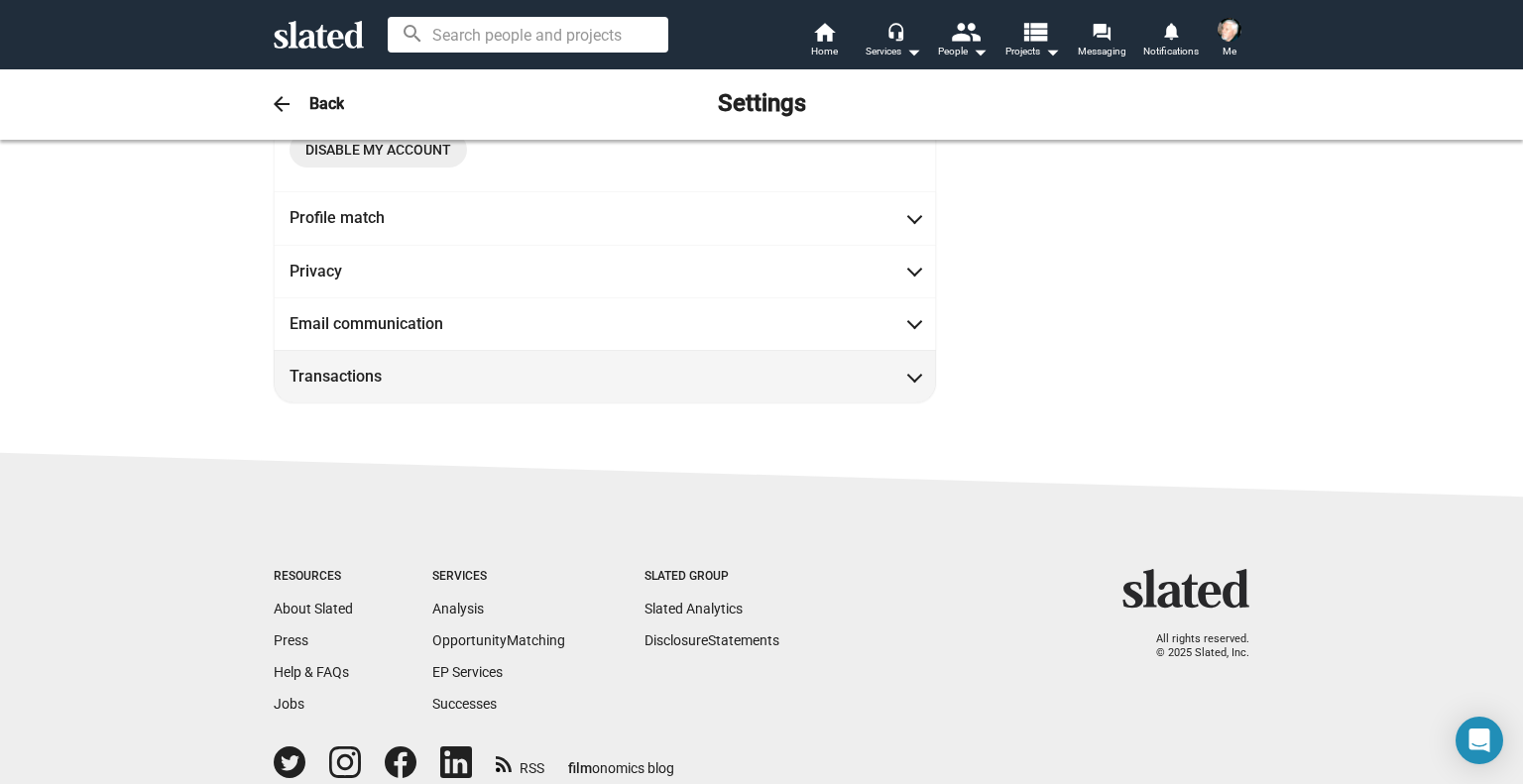 click on "Transactions" at bounding box center (605, 376) 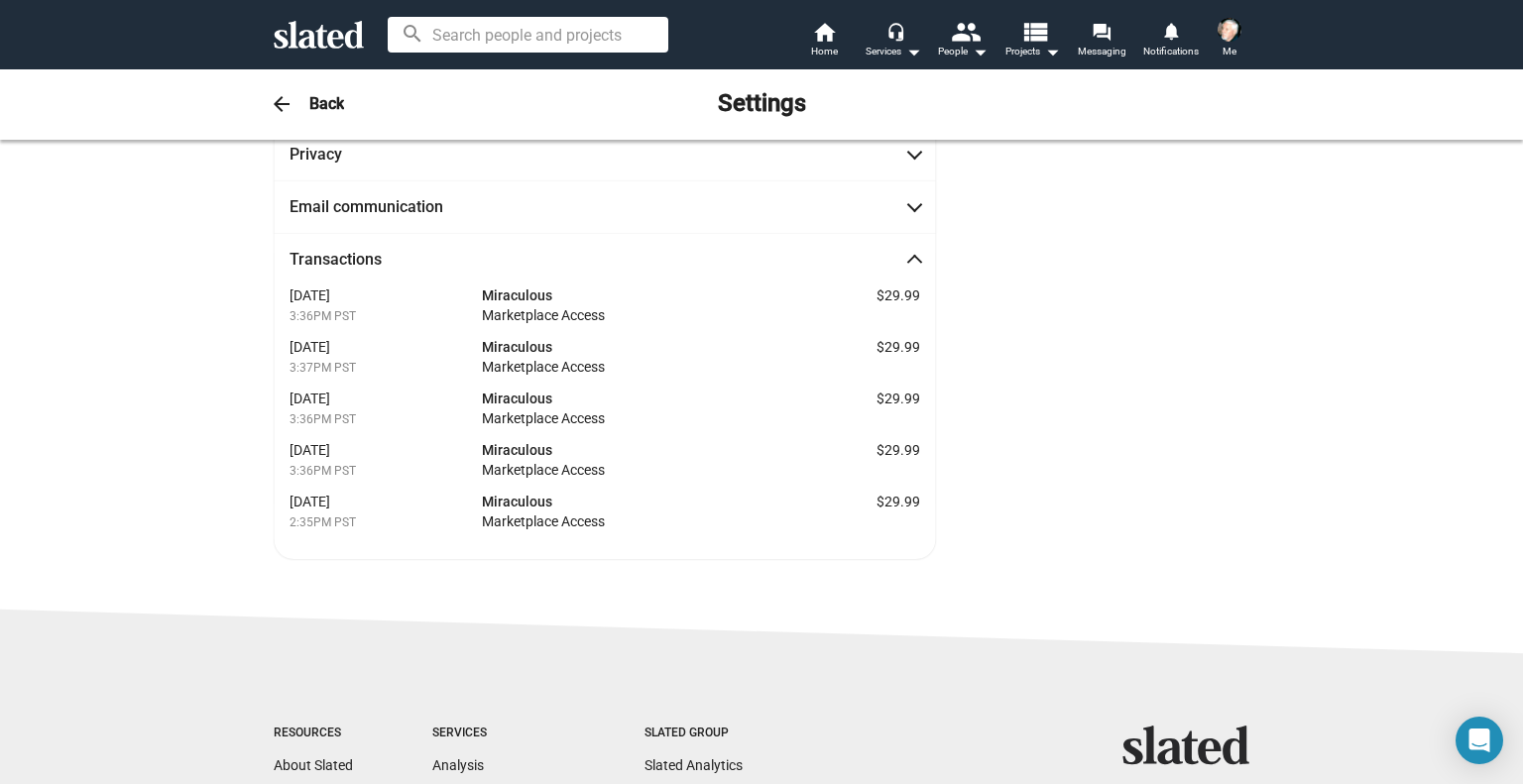 scroll, scrollTop: 84, scrollLeft: 0, axis: vertical 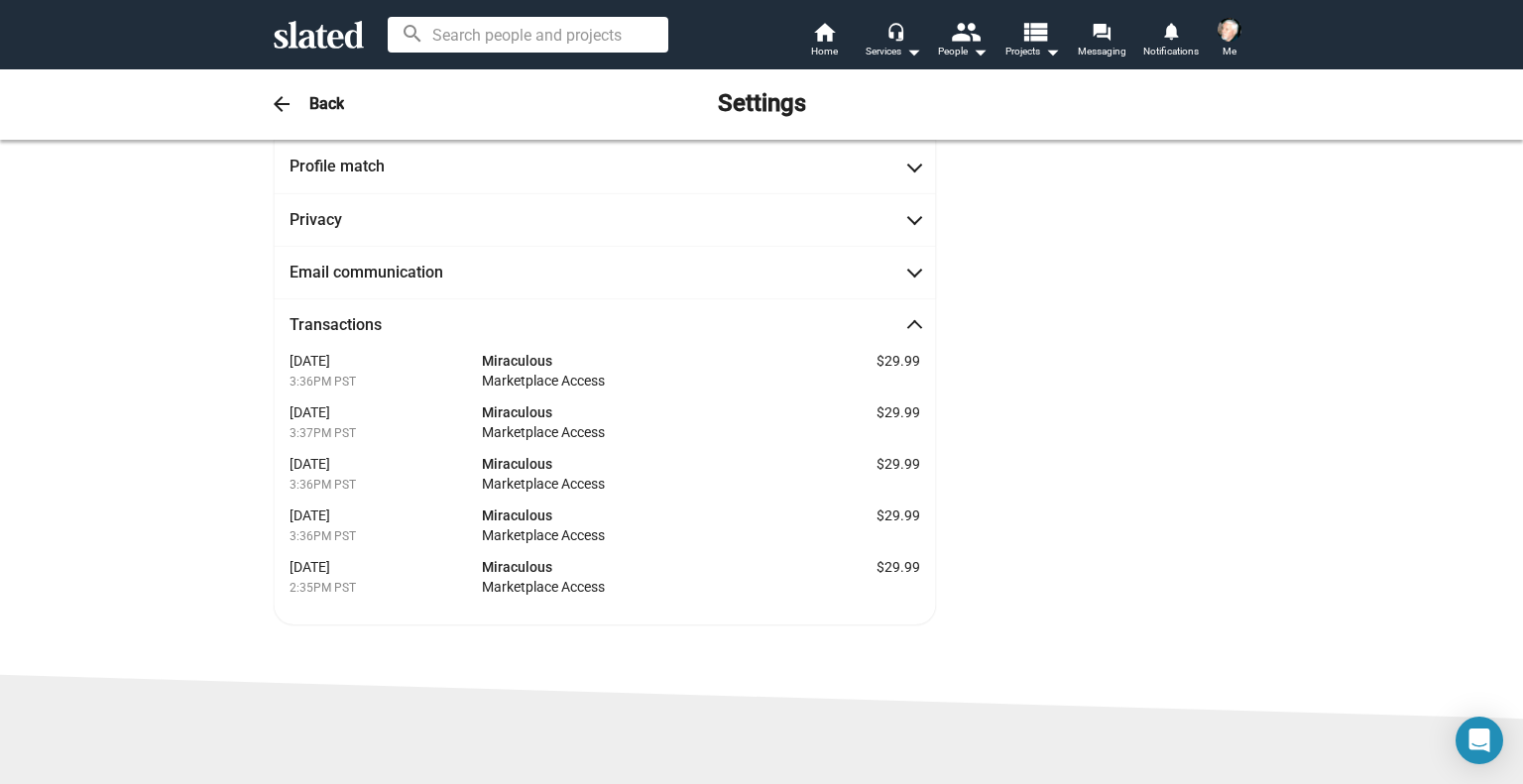 click on "Miraculous   Marketplace Access" at bounding box center (633, 377) 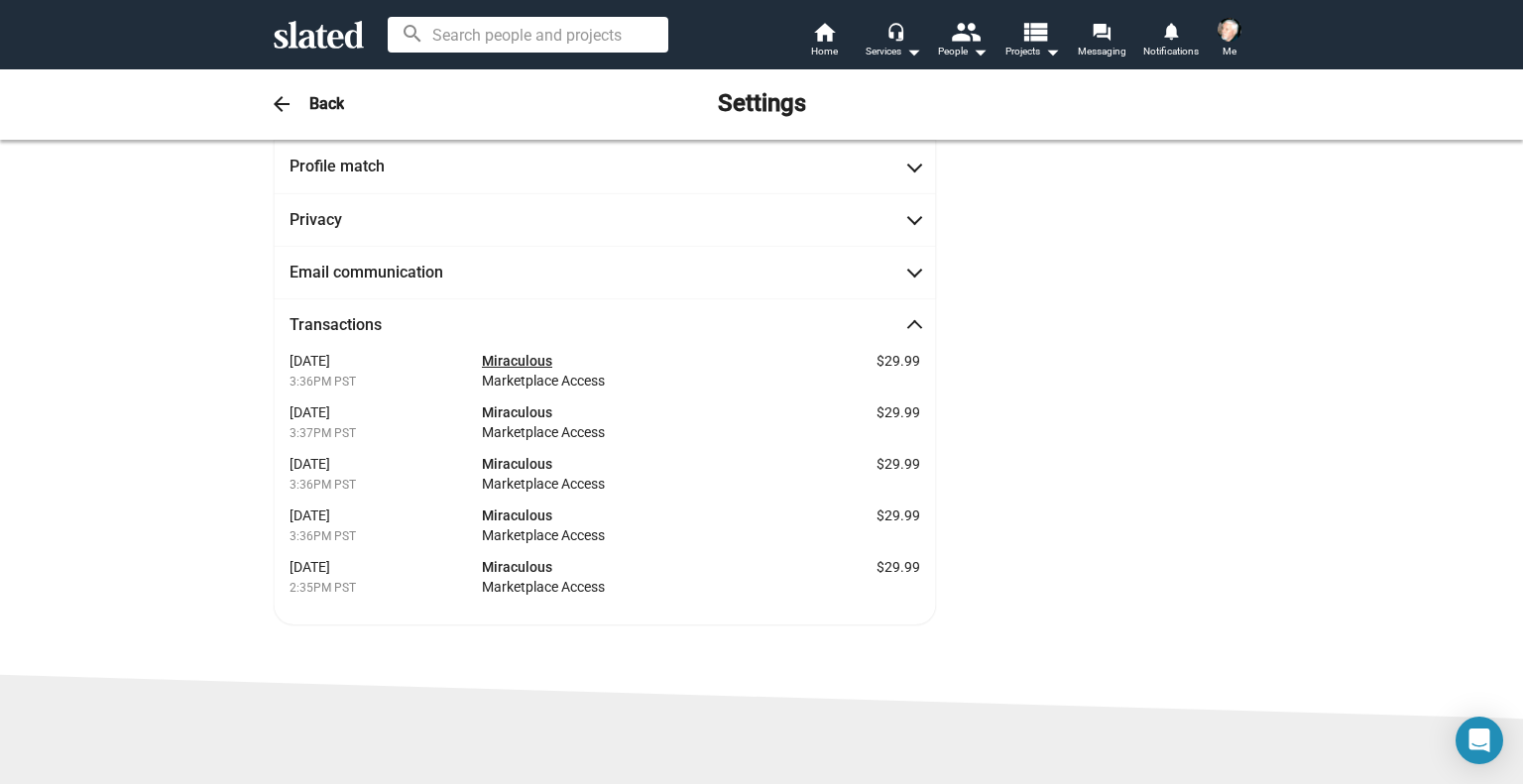 click on "Miraculous" at bounding box center (517, 361) 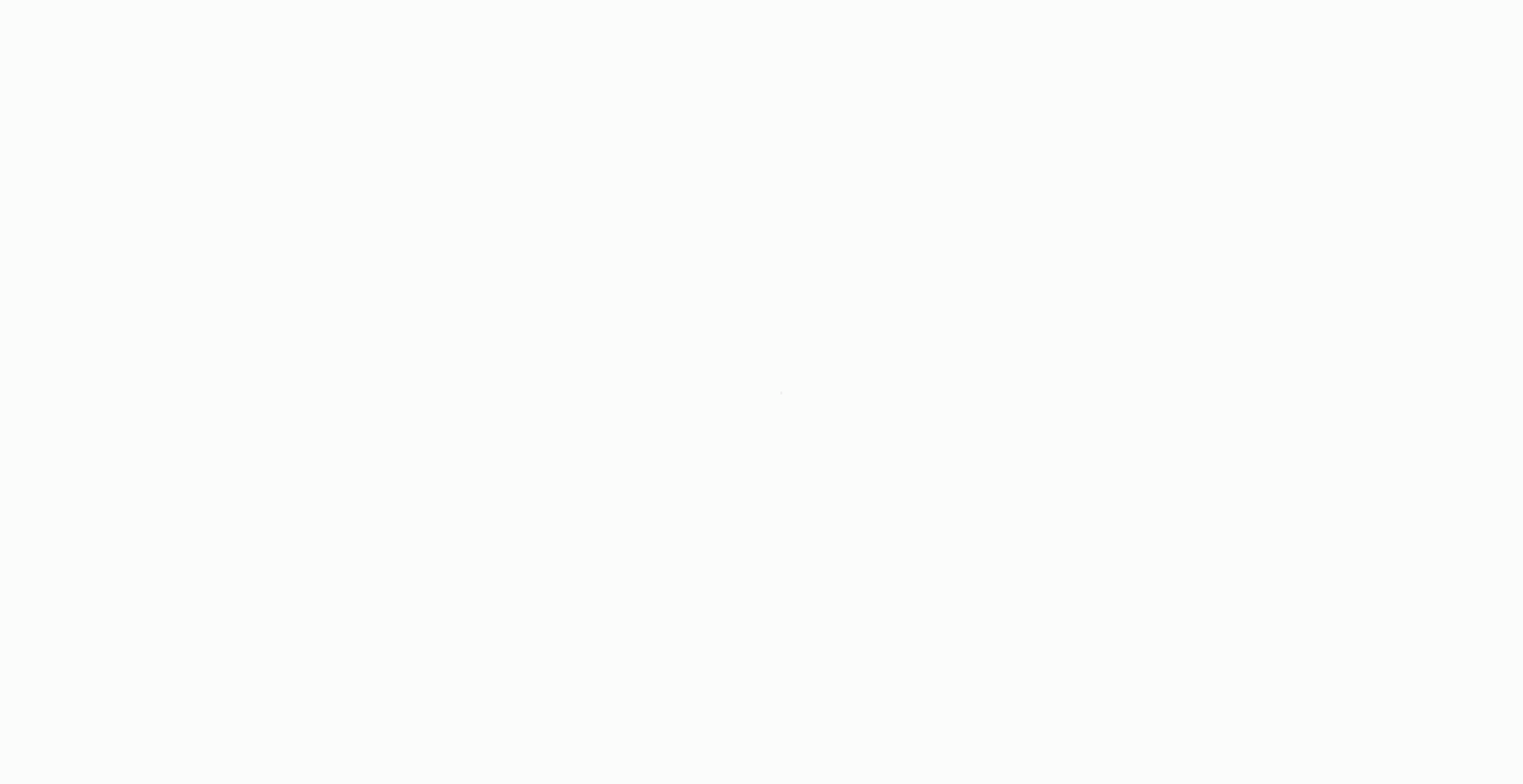 scroll, scrollTop: 0, scrollLeft: 0, axis: both 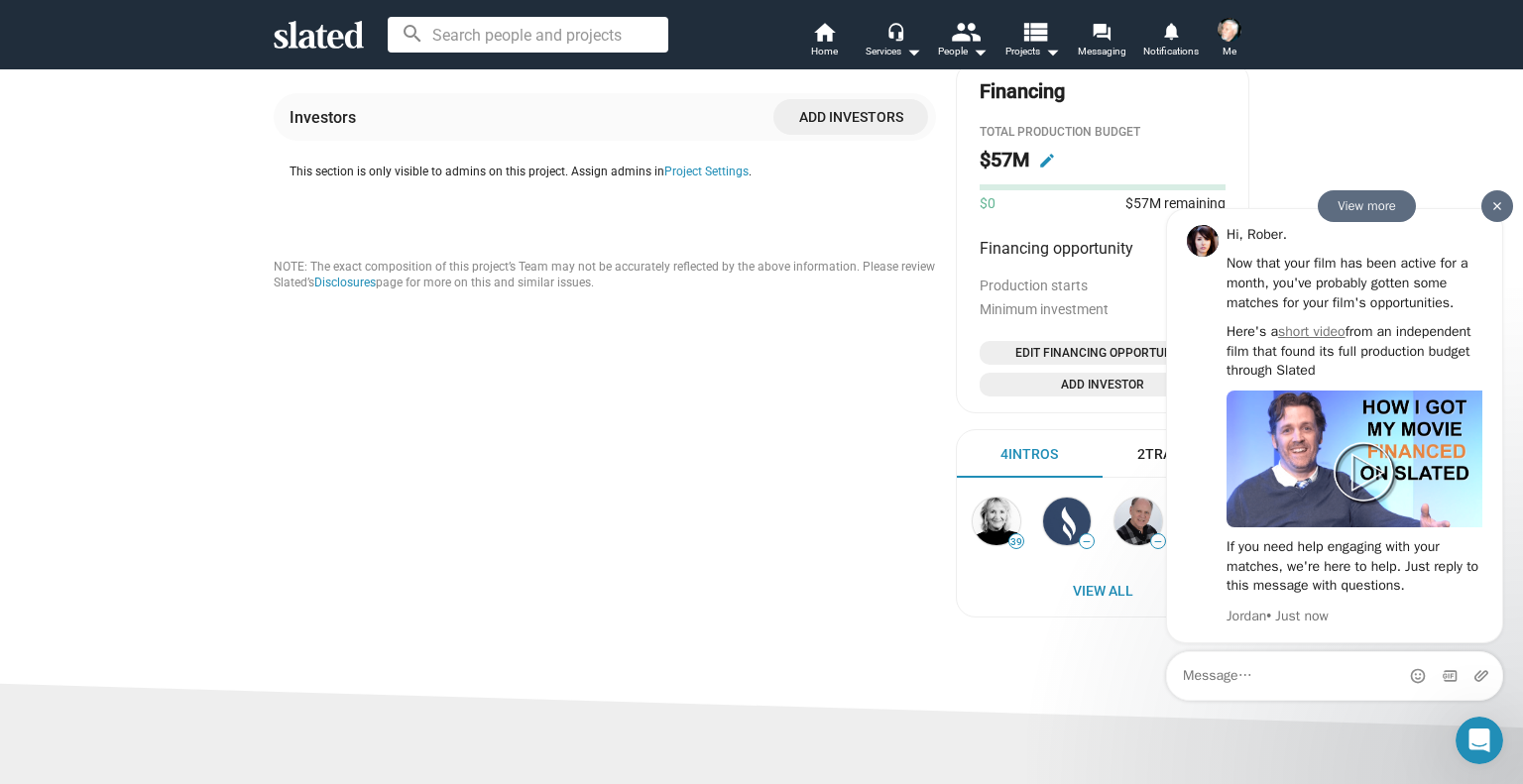click at bounding box center (1497, 206) 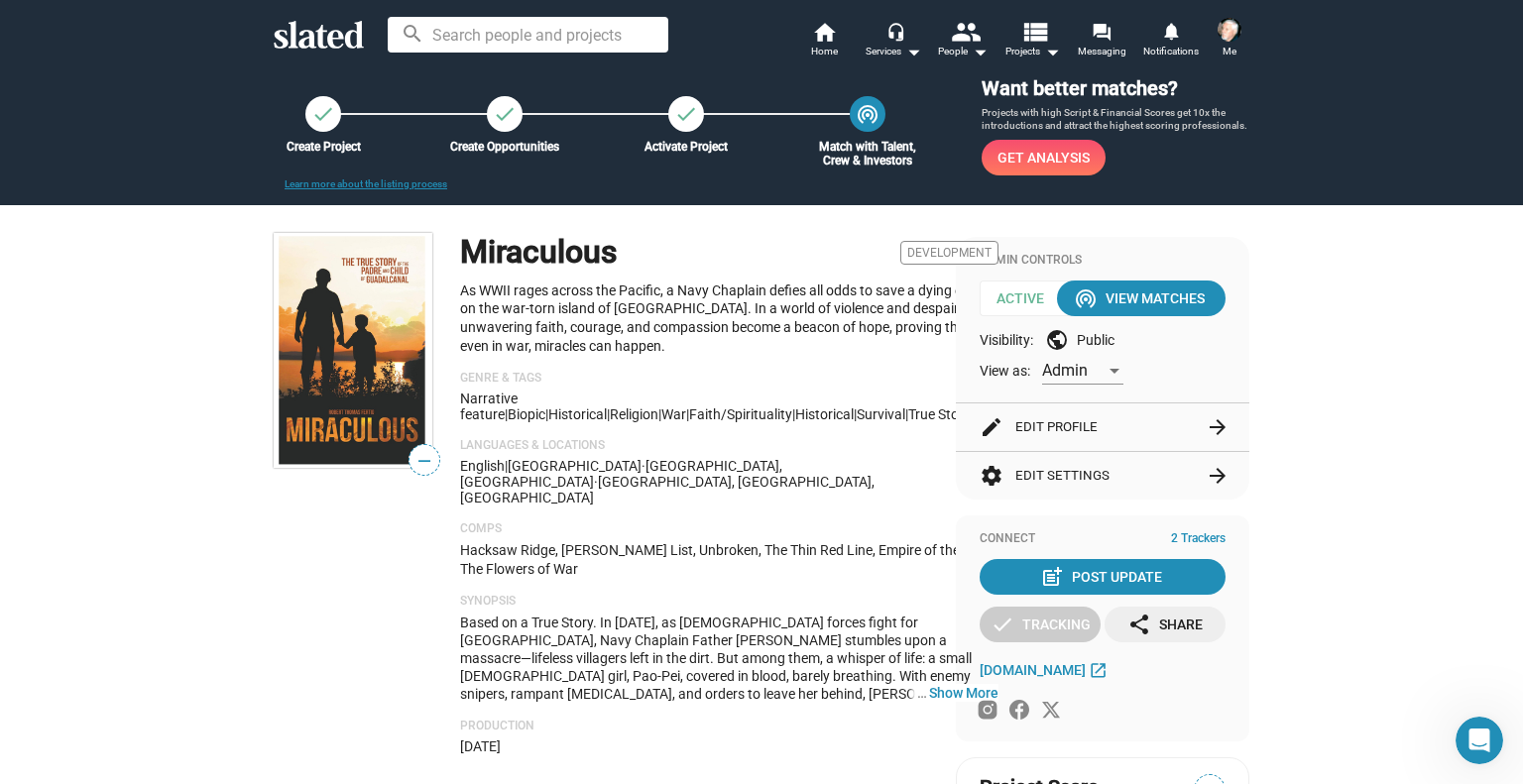scroll, scrollTop: 0, scrollLeft: 0, axis: both 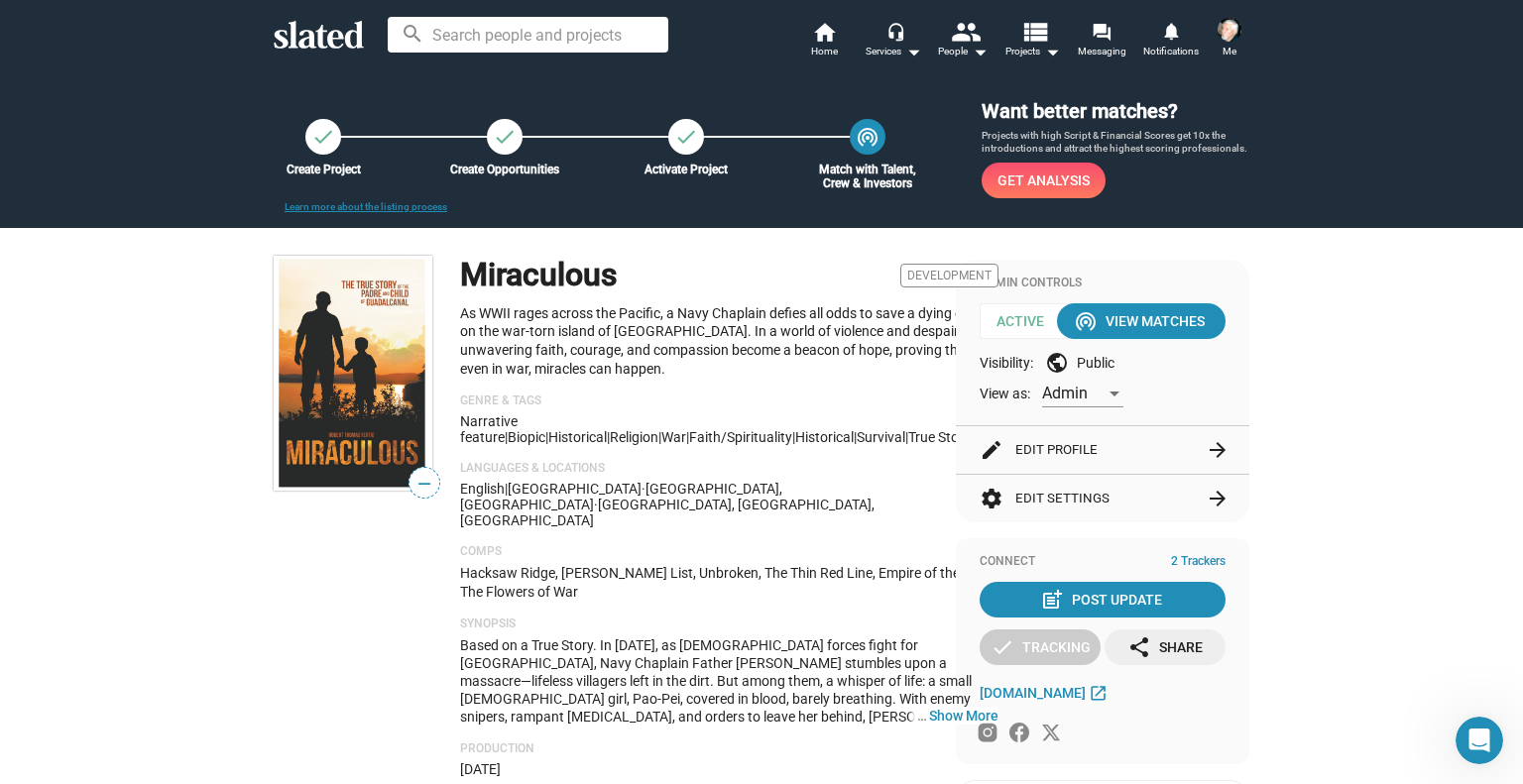 click on "settings  Edit Settings  arrow_forward" 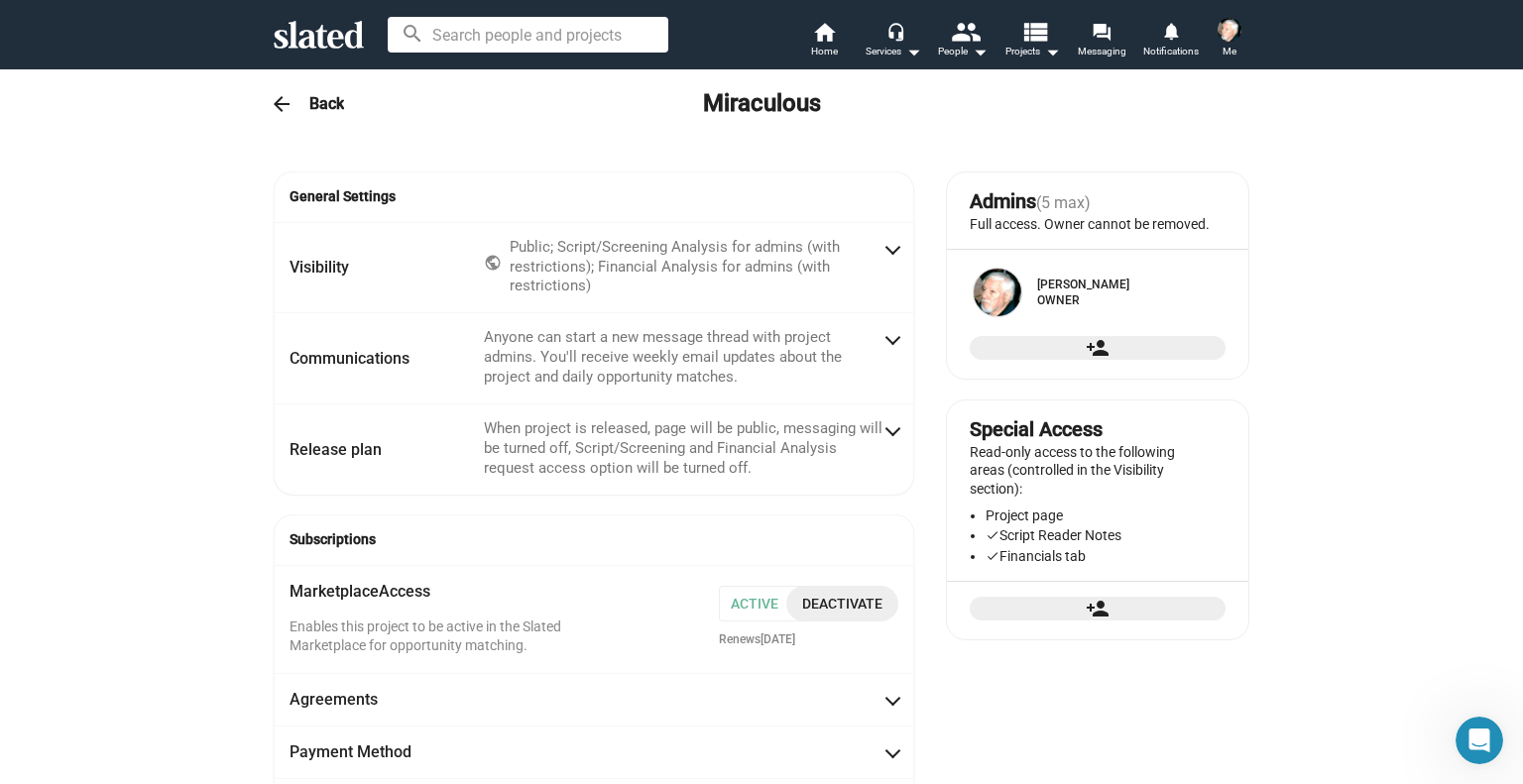 radio on "false" 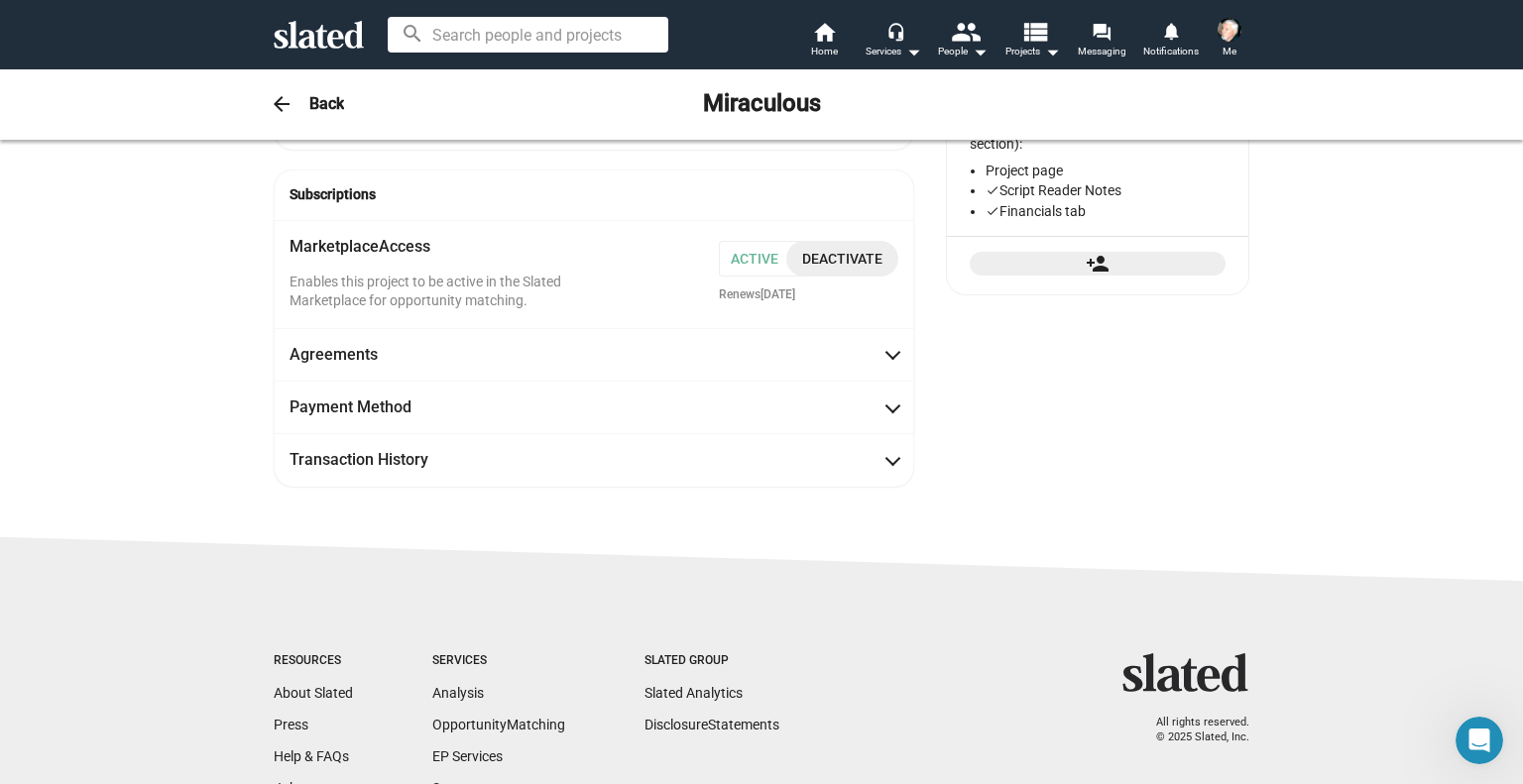 scroll, scrollTop: 345, scrollLeft: 0, axis: vertical 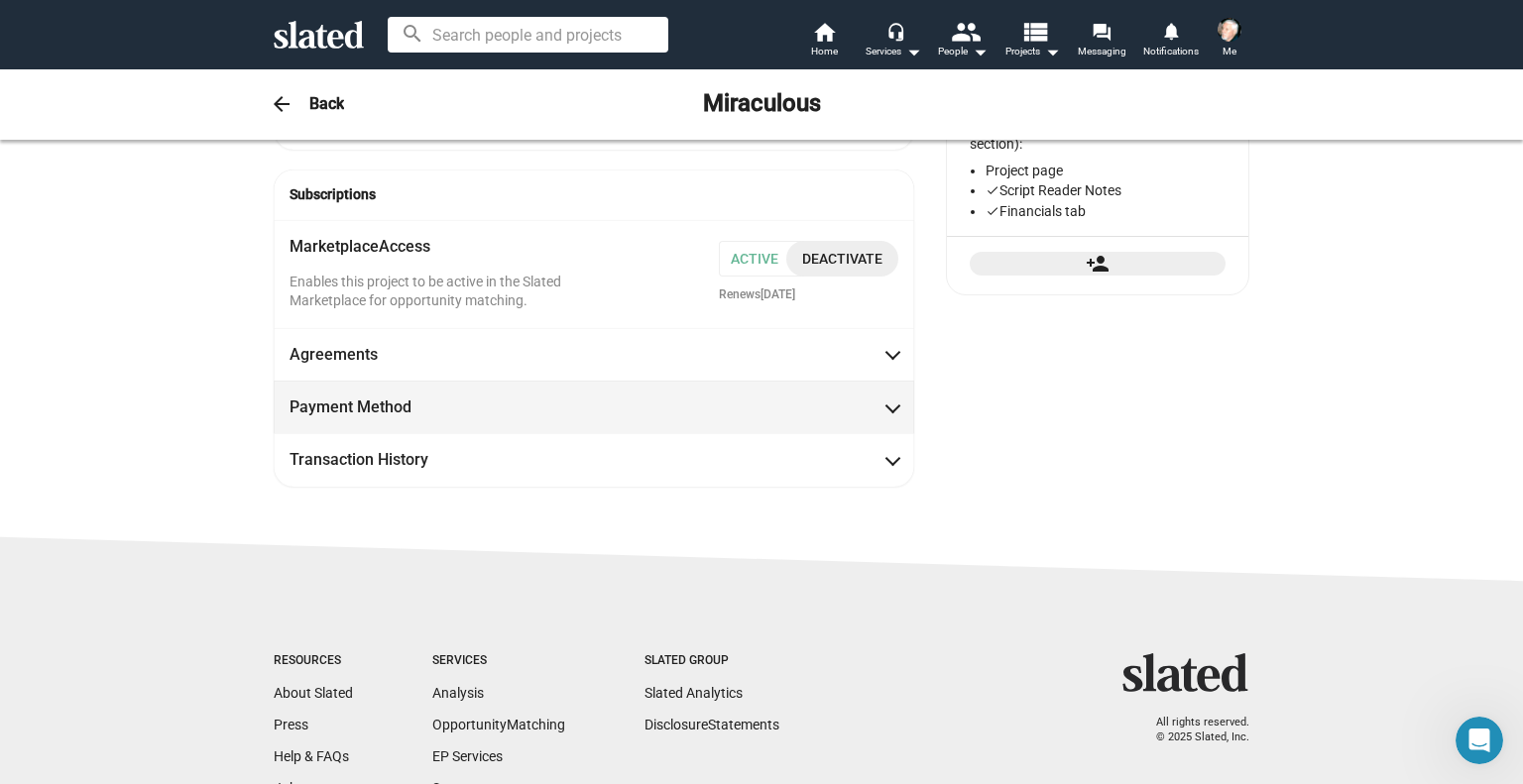 click on "Payment Method" at bounding box center (594, 406) 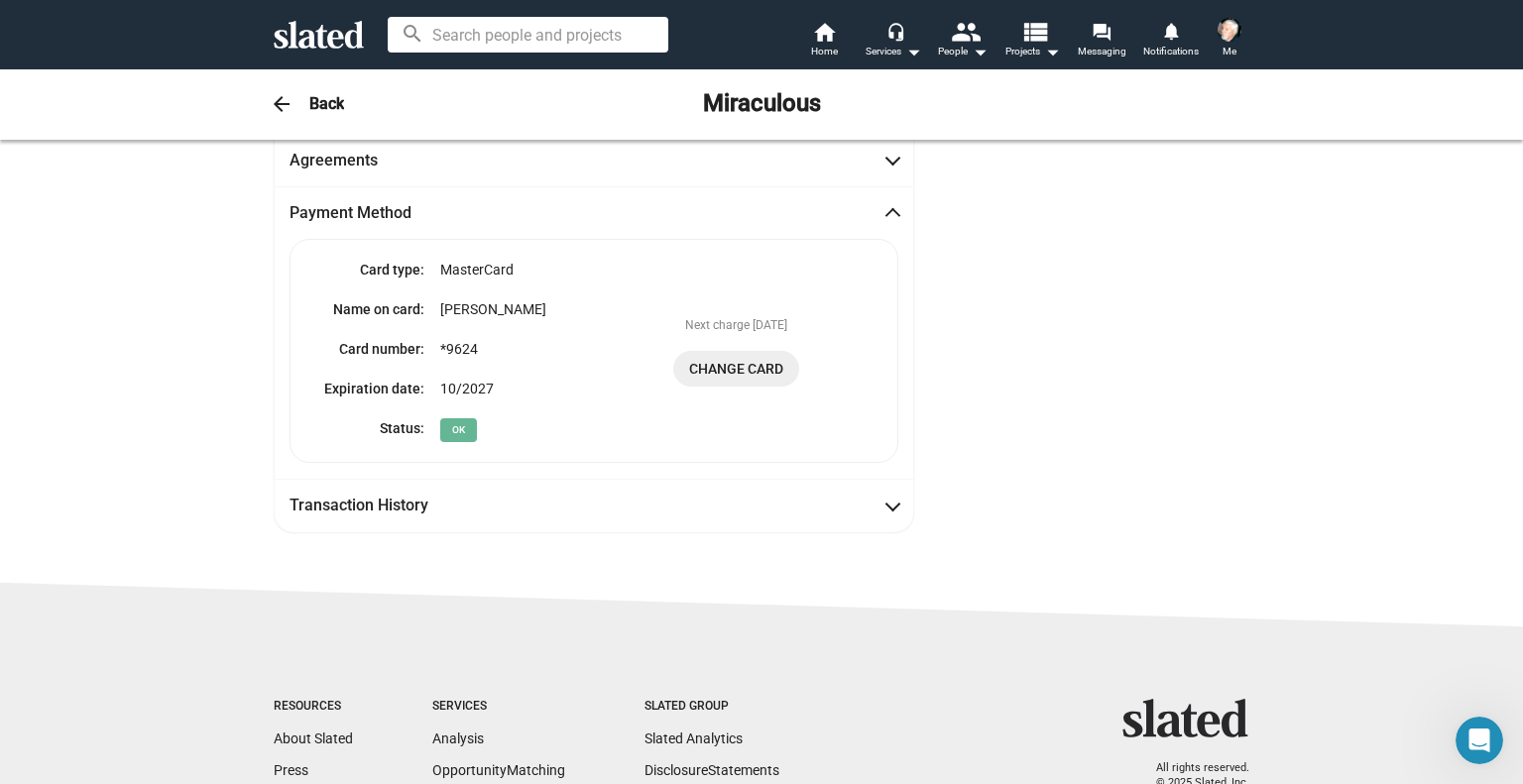 scroll, scrollTop: 545, scrollLeft: 0, axis: vertical 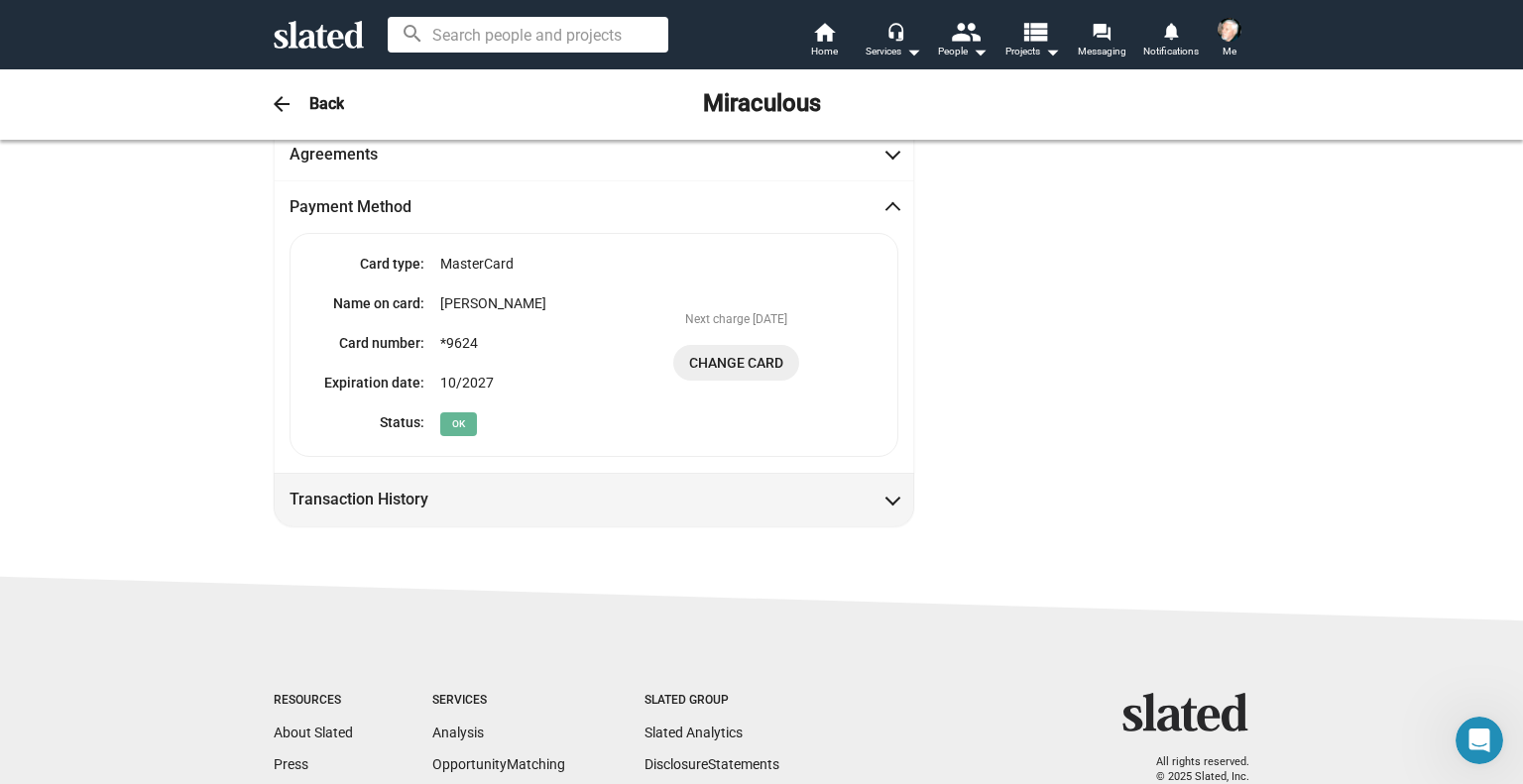 click on "Transaction History" at bounding box center [594, 499] 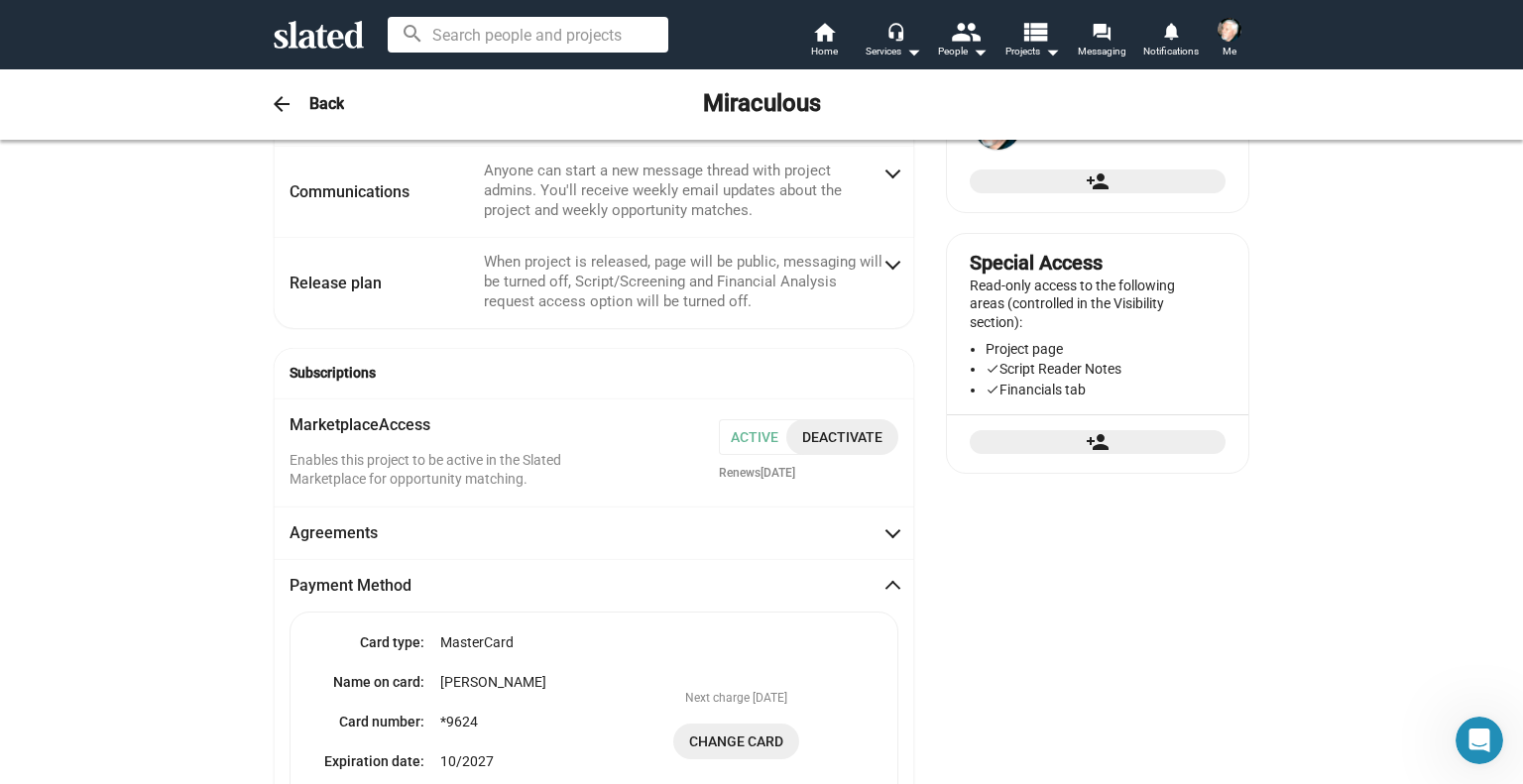 scroll, scrollTop: 166, scrollLeft: 0, axis: vertical 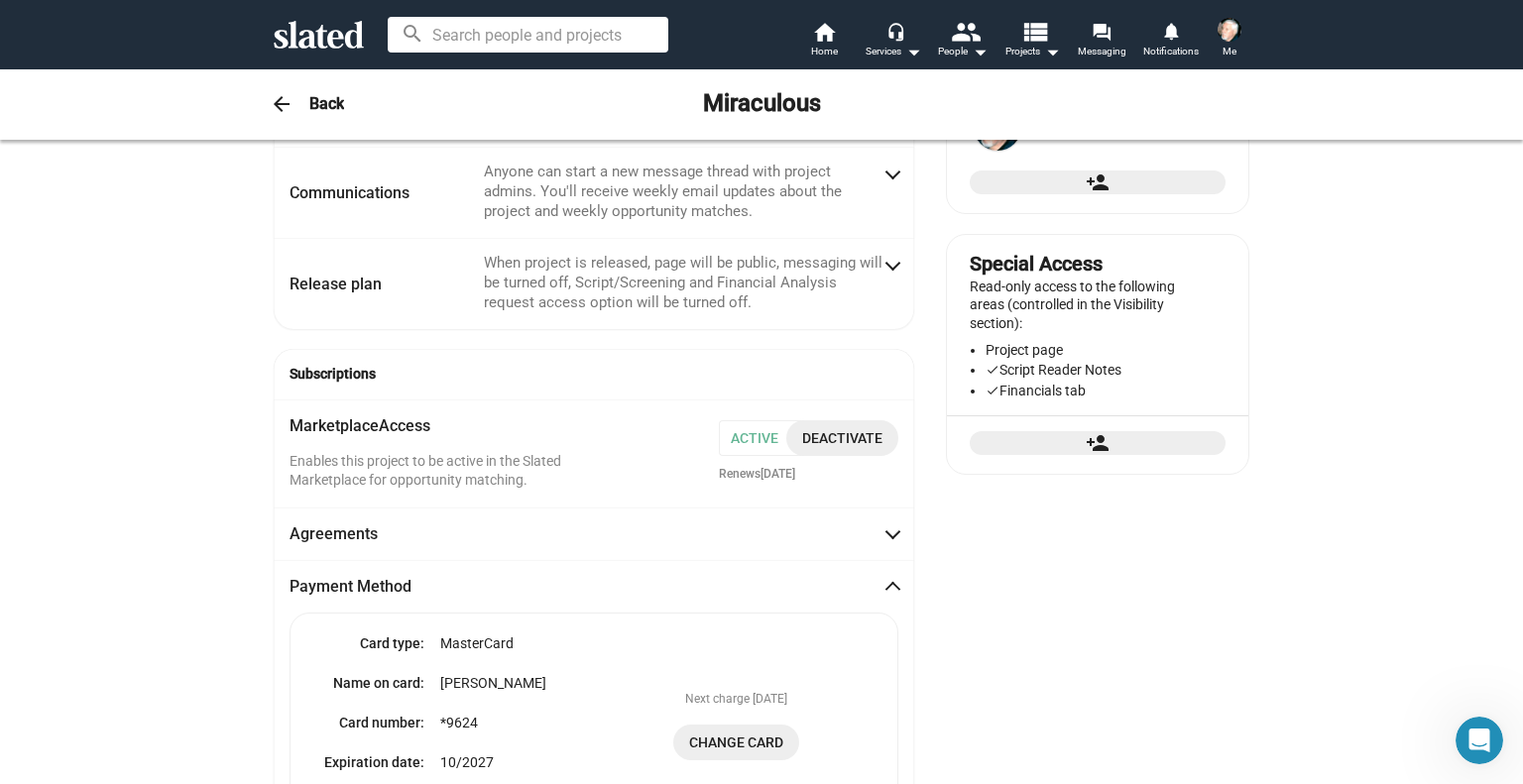 click on "Deactivate" at bounding box center (842, 438) 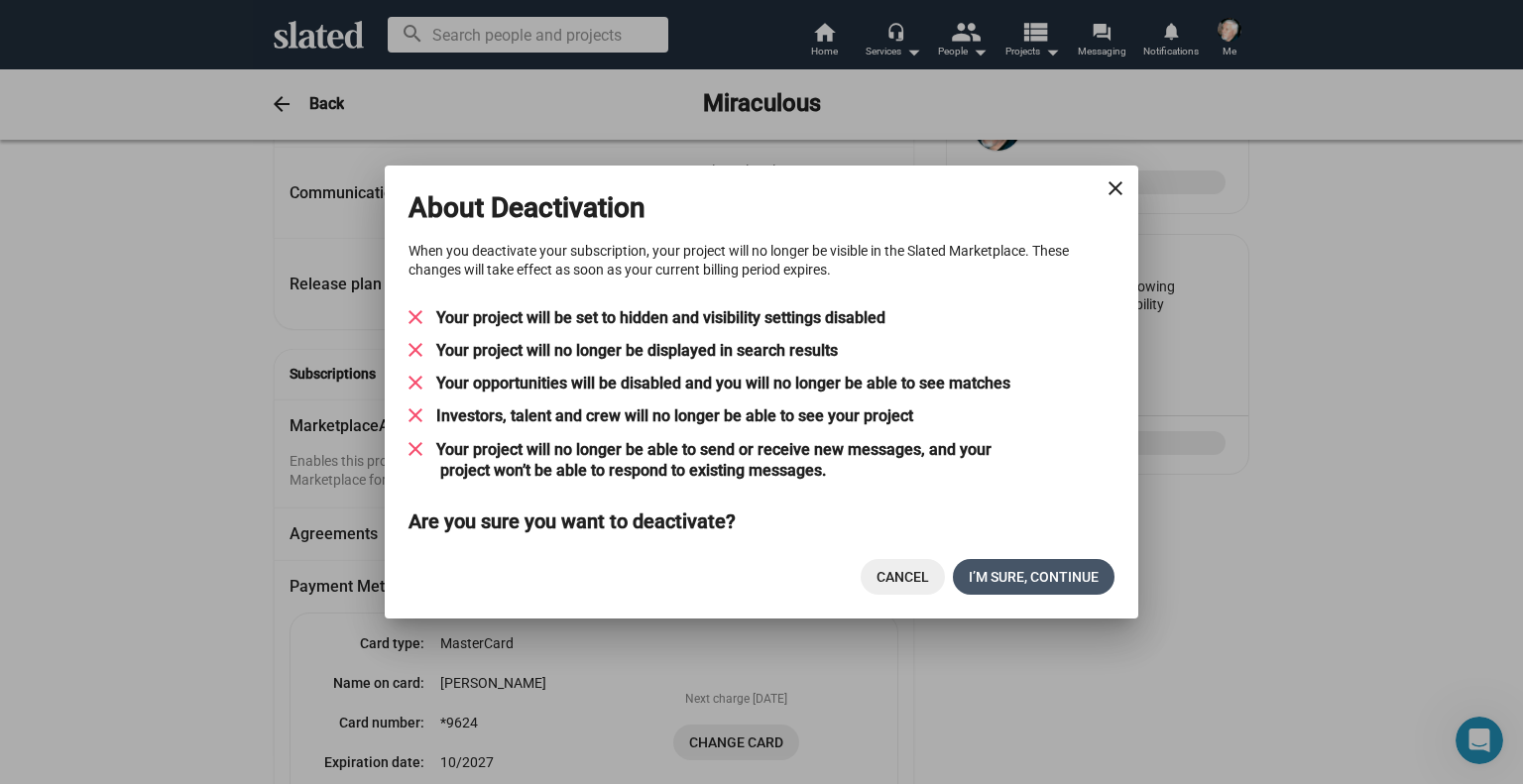click on "I’M SURE, CONTINUE" at bounding box center (1033, 577) 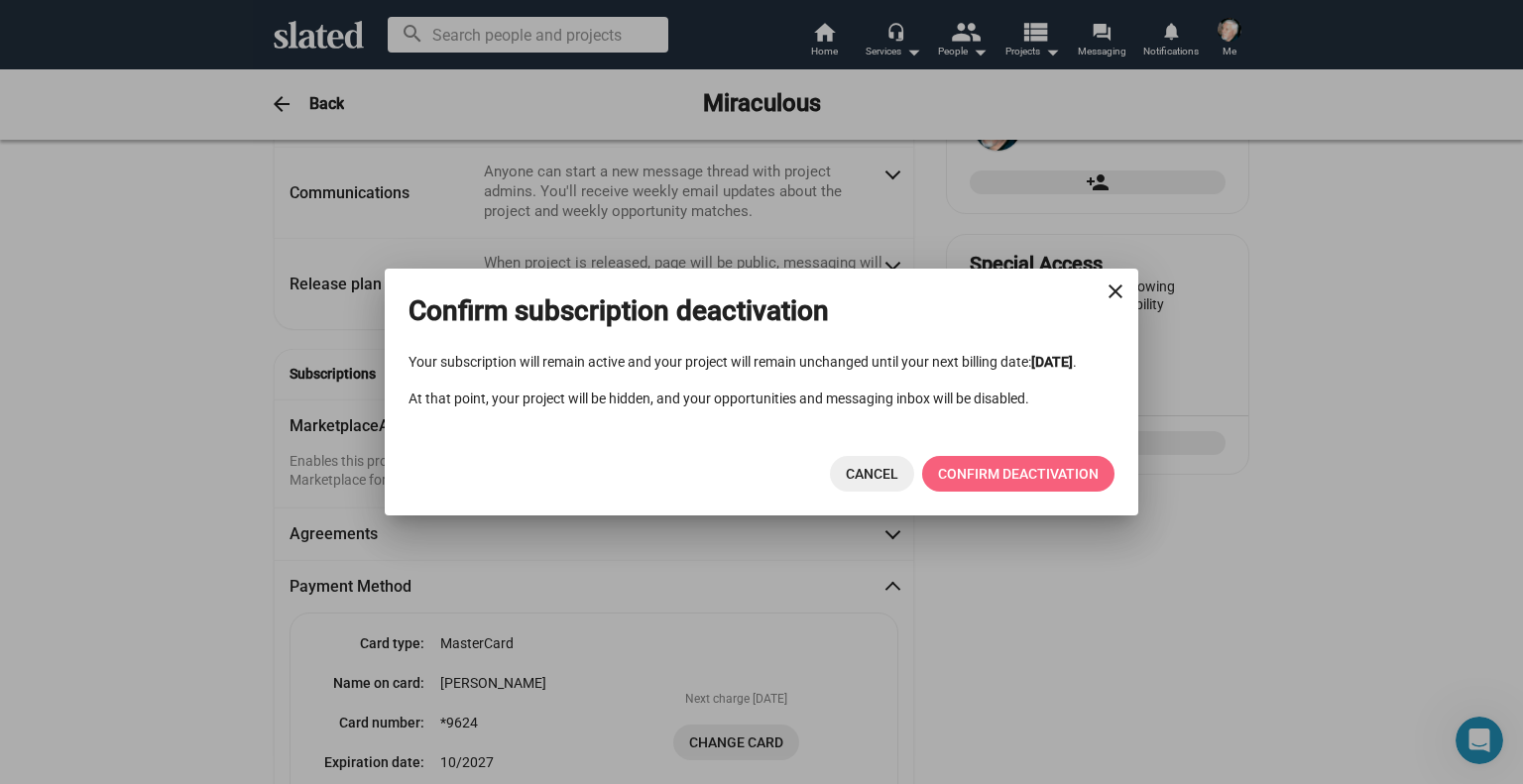 click on "CONFIRM DEACTIVATION" at bounding box center [1018, 474] 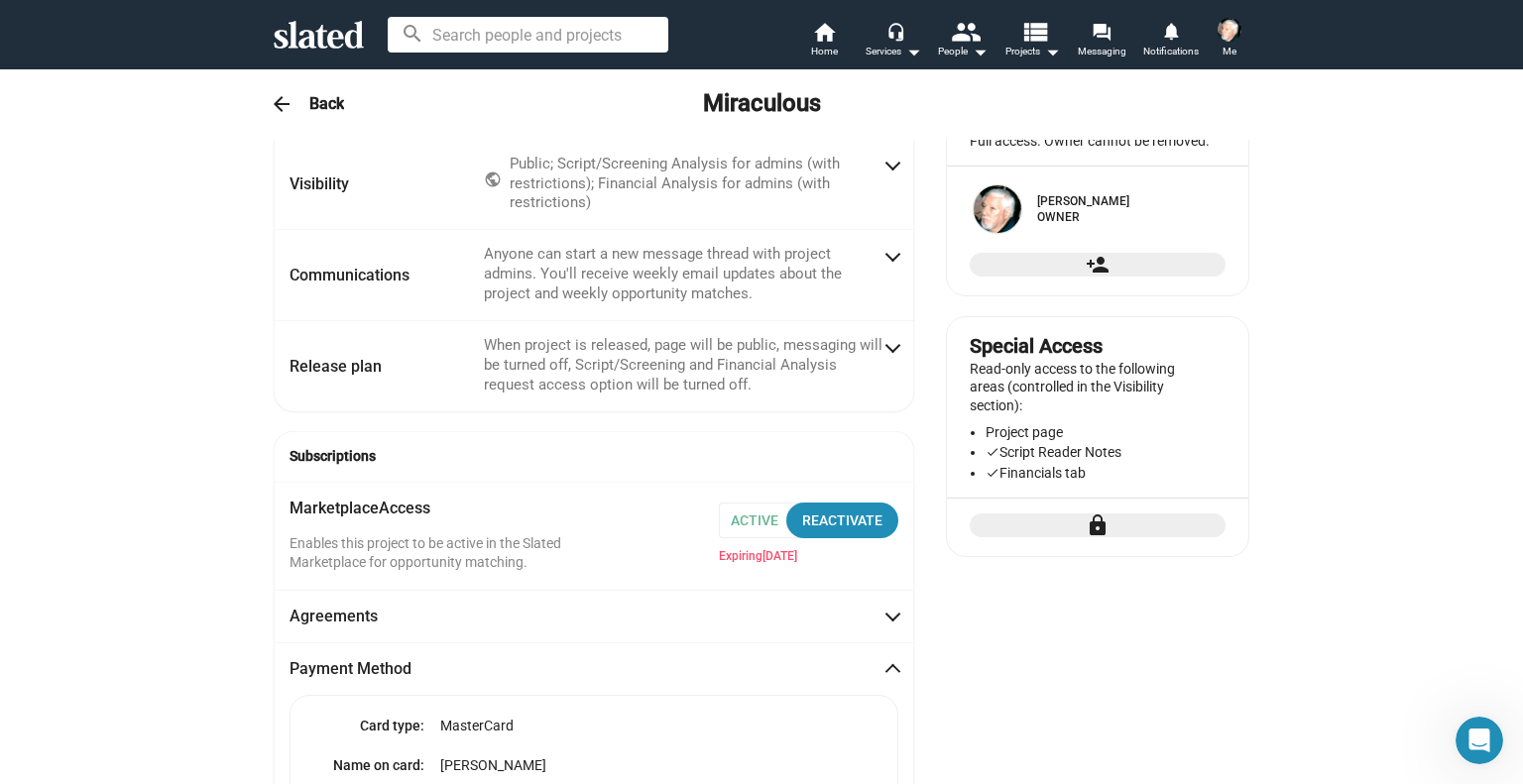 scroll, scrollTop: 0, scrollLeft: 0, axis: both 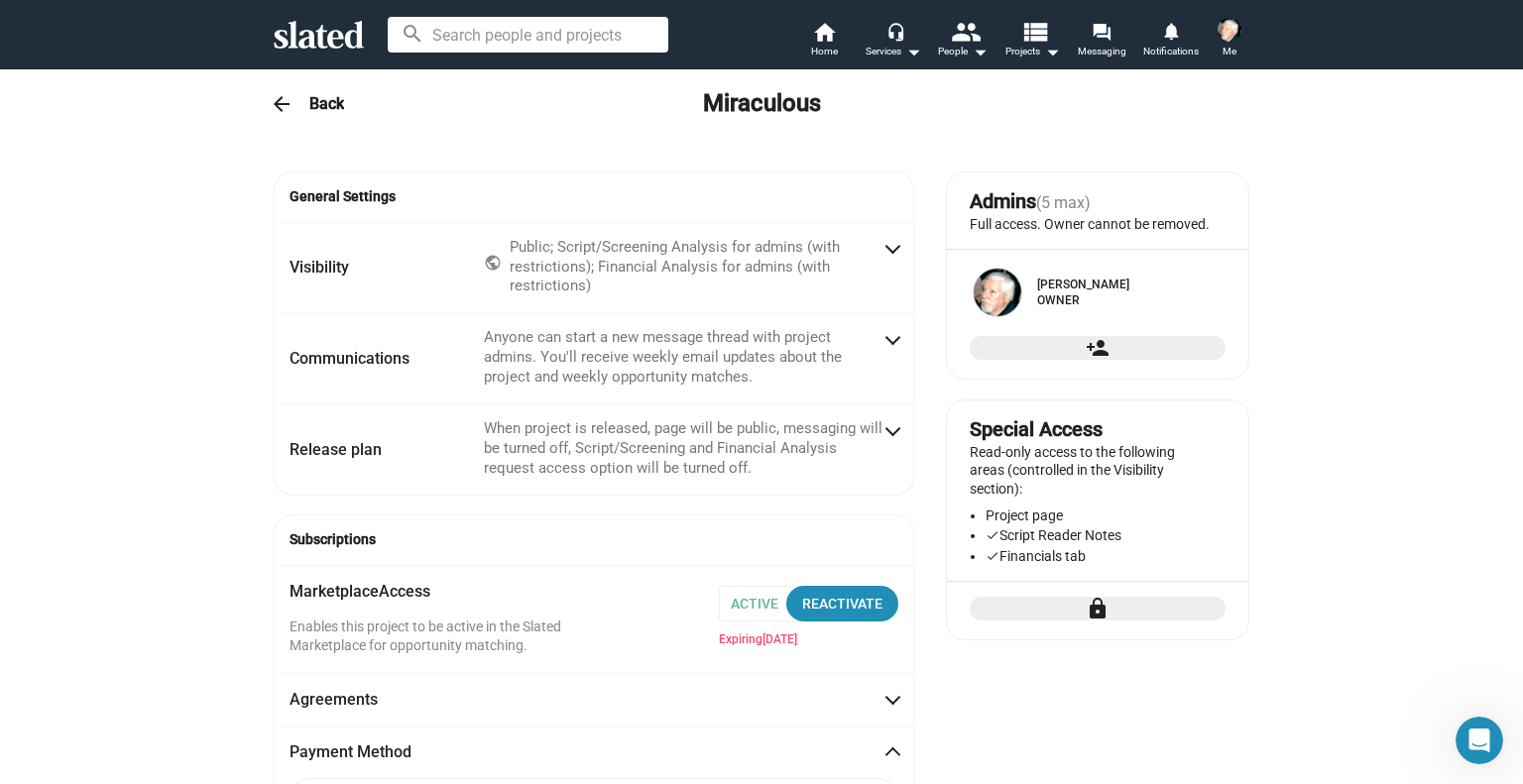 click at bounding box center (1230, 30) 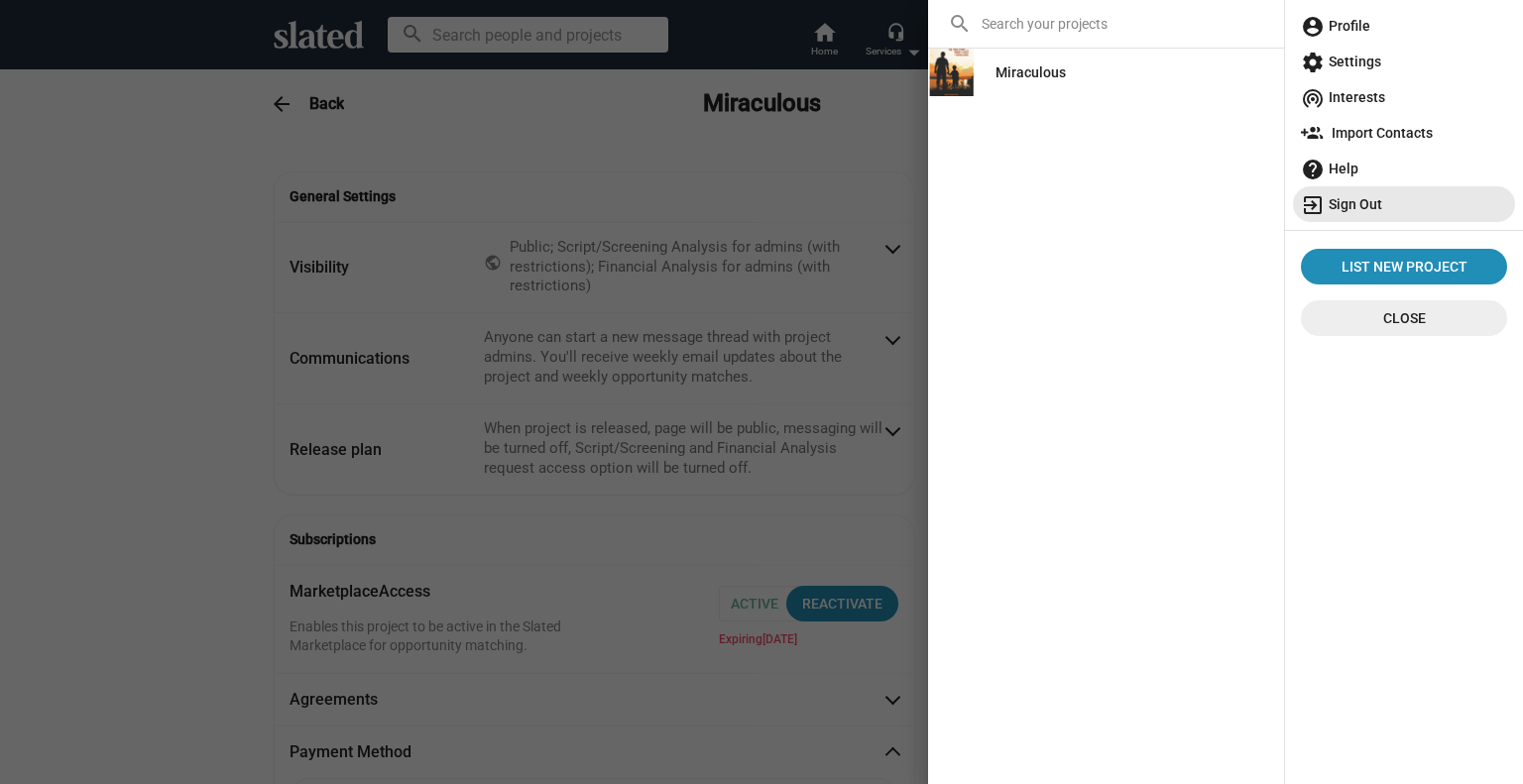 click on "exit_to_app  Sign Out" 